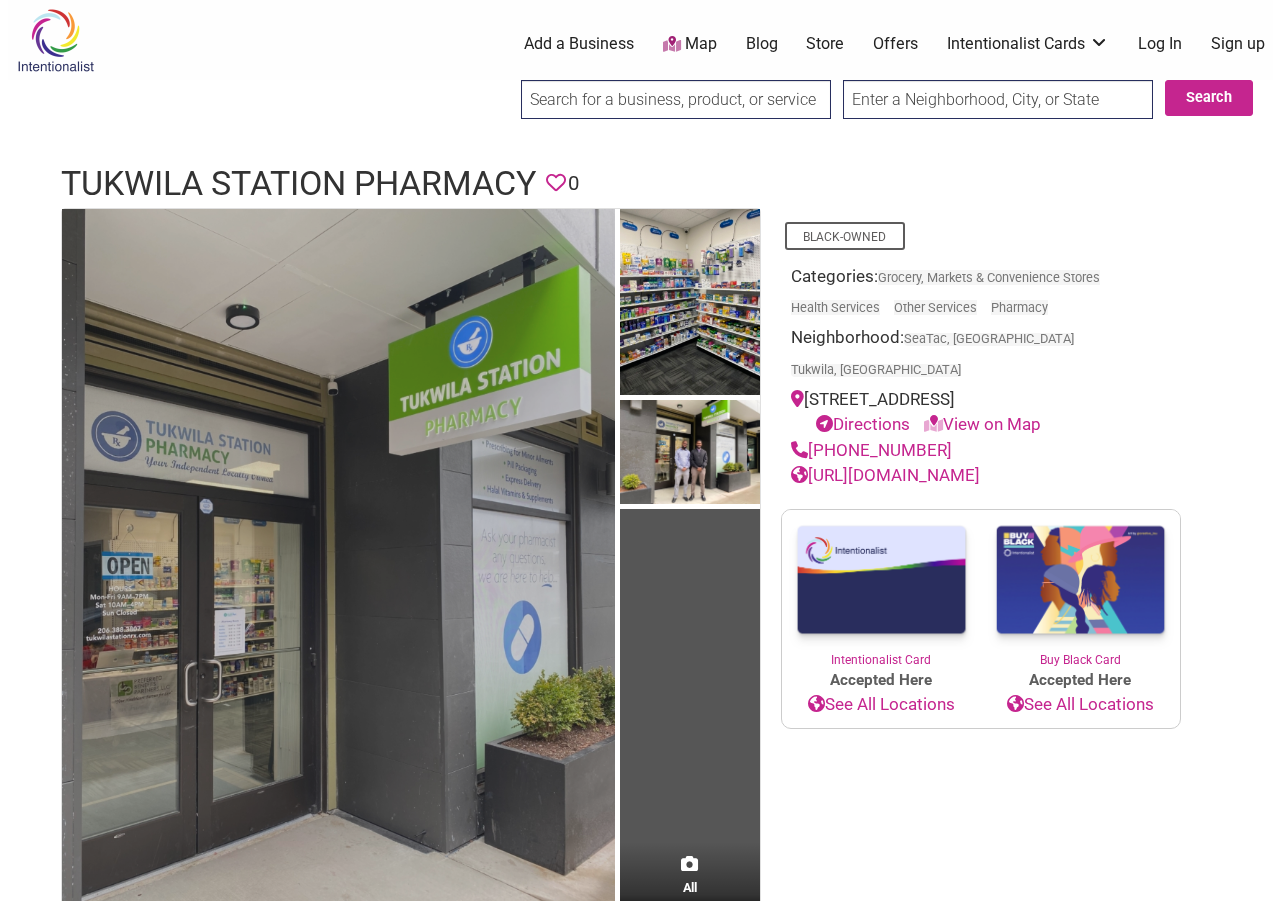 scroll, scrollTop: 0, scrollLeft: 0, axis: both 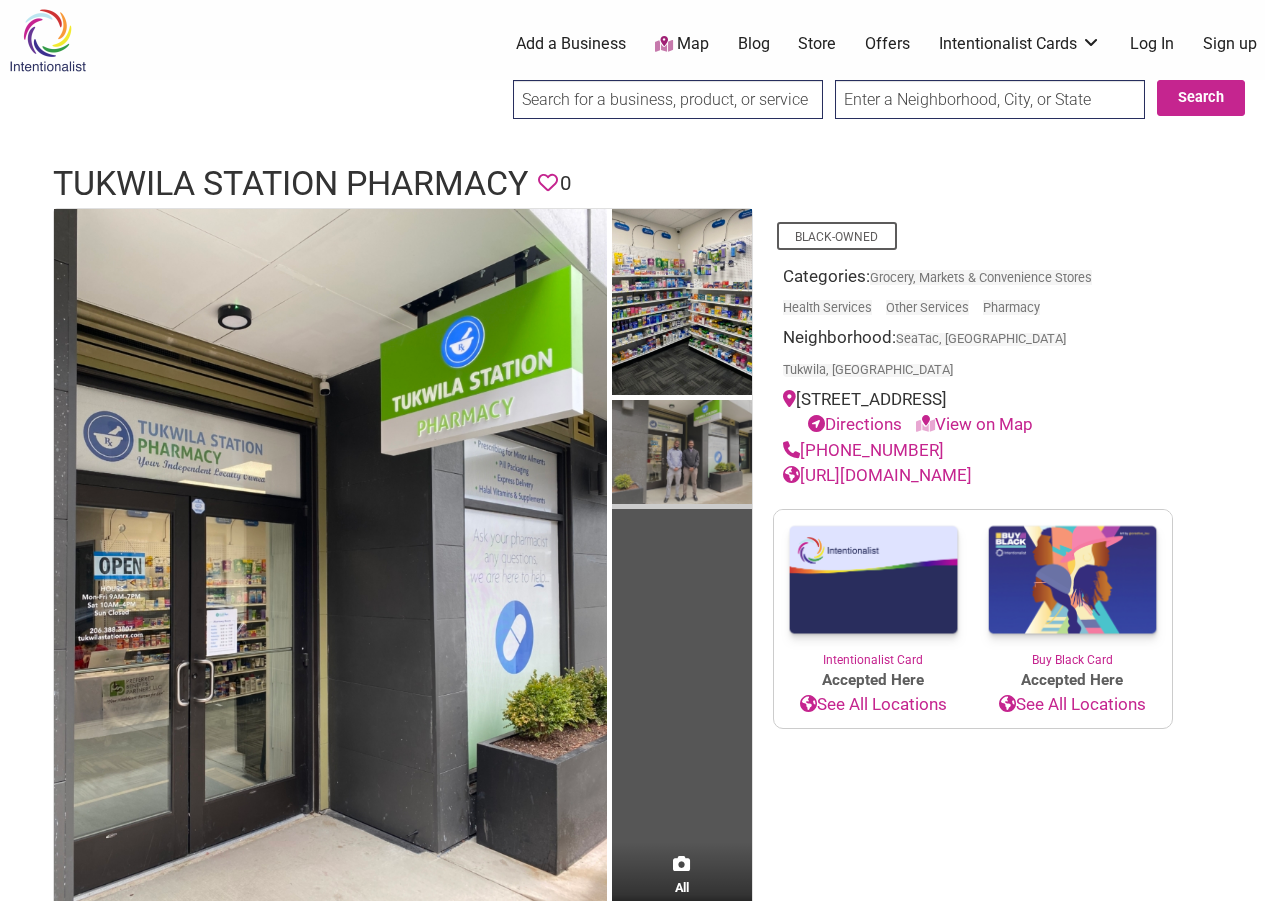 click at bounding box center [682, 455] 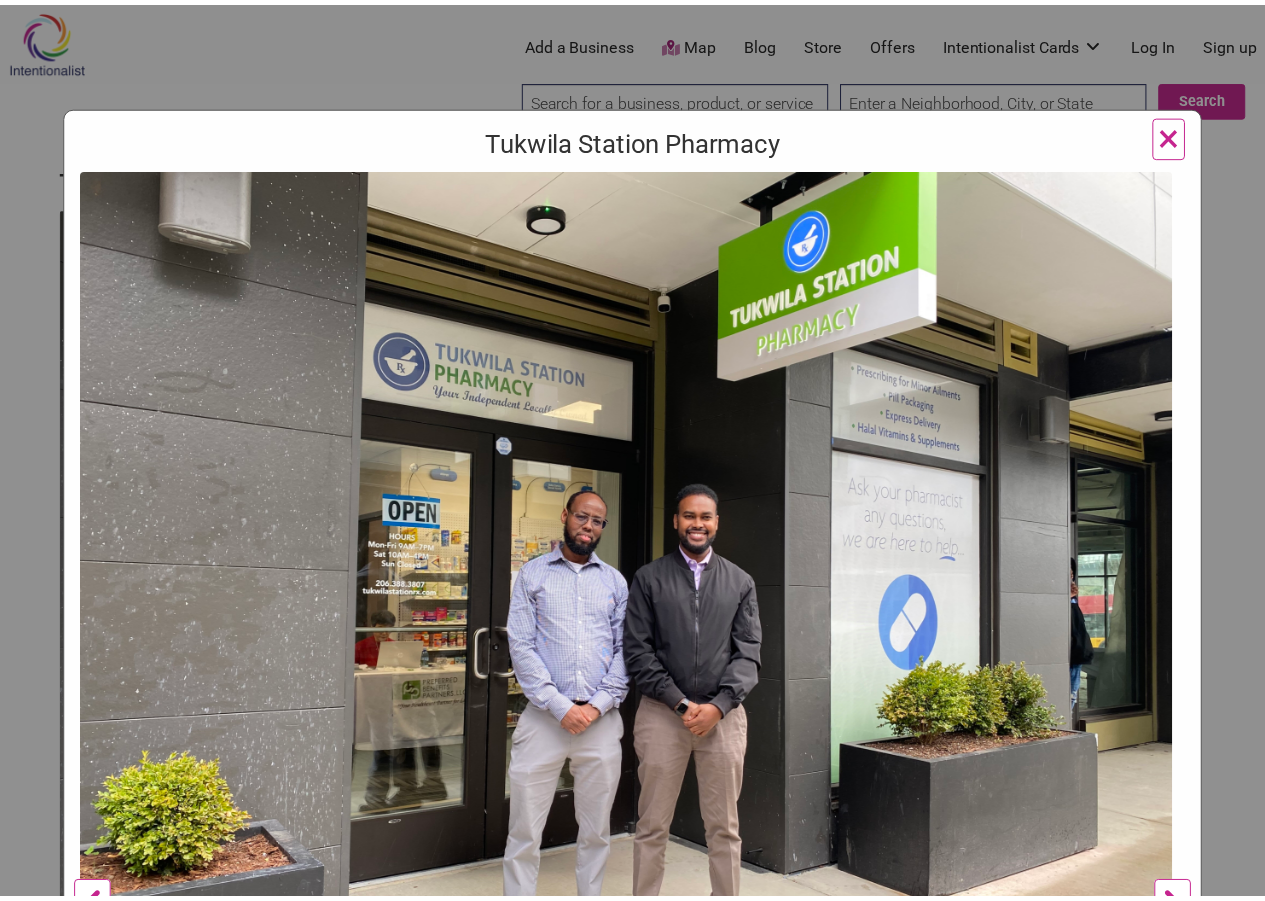 scroll, scrollTop: 0, scrollLeft: 0, axis: both 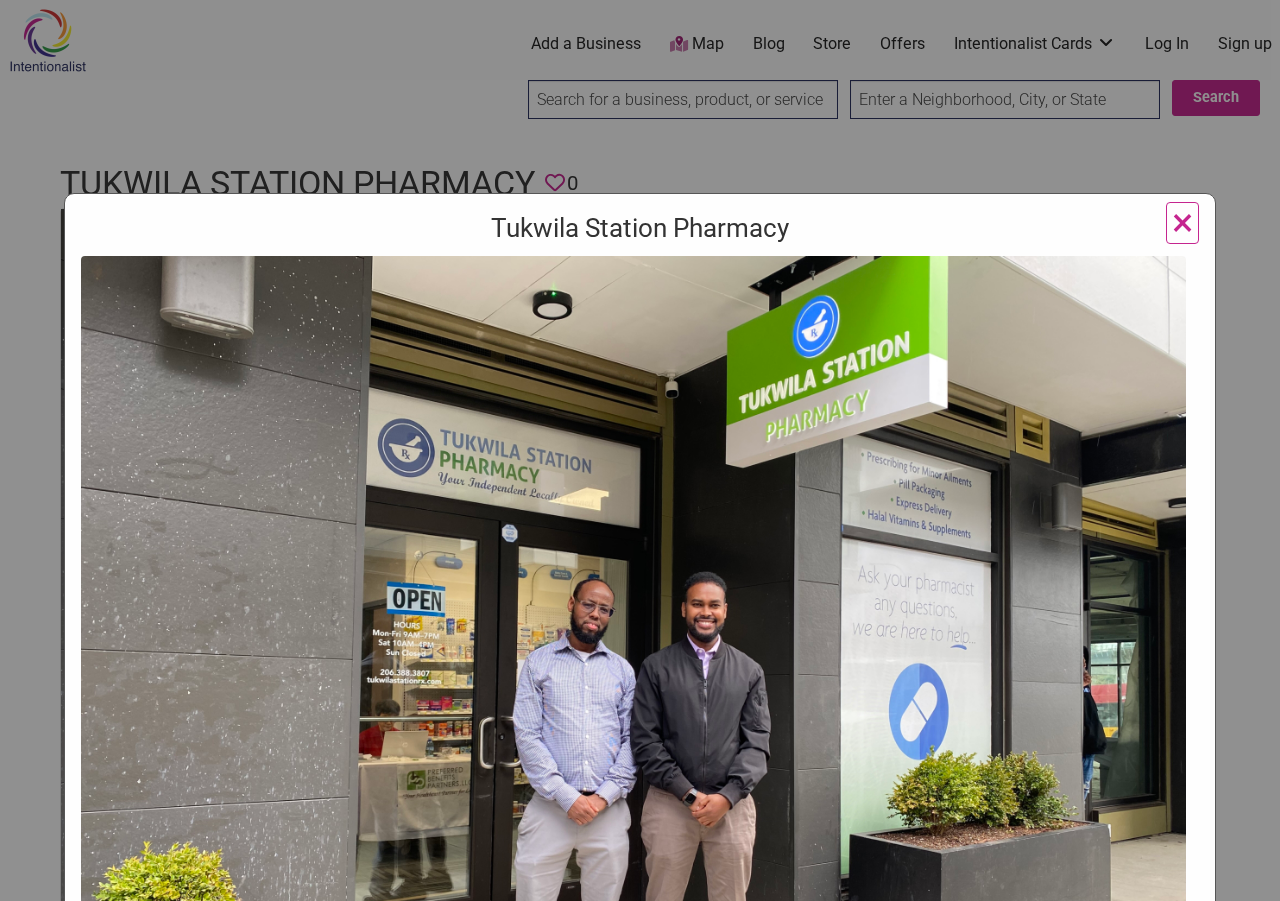click on "×" at bounding box center [1182, 222] 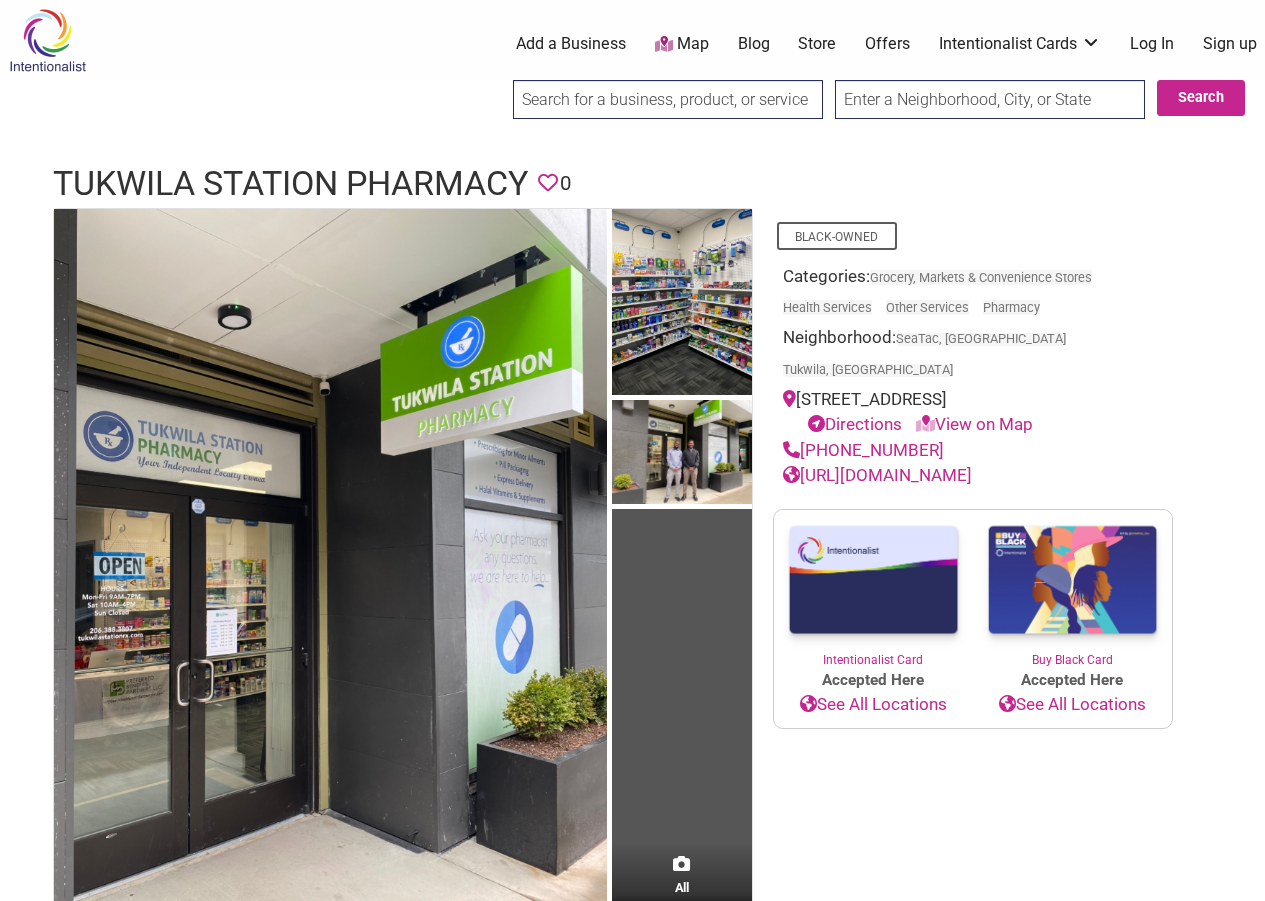 click at bounding box center (1072, 581) 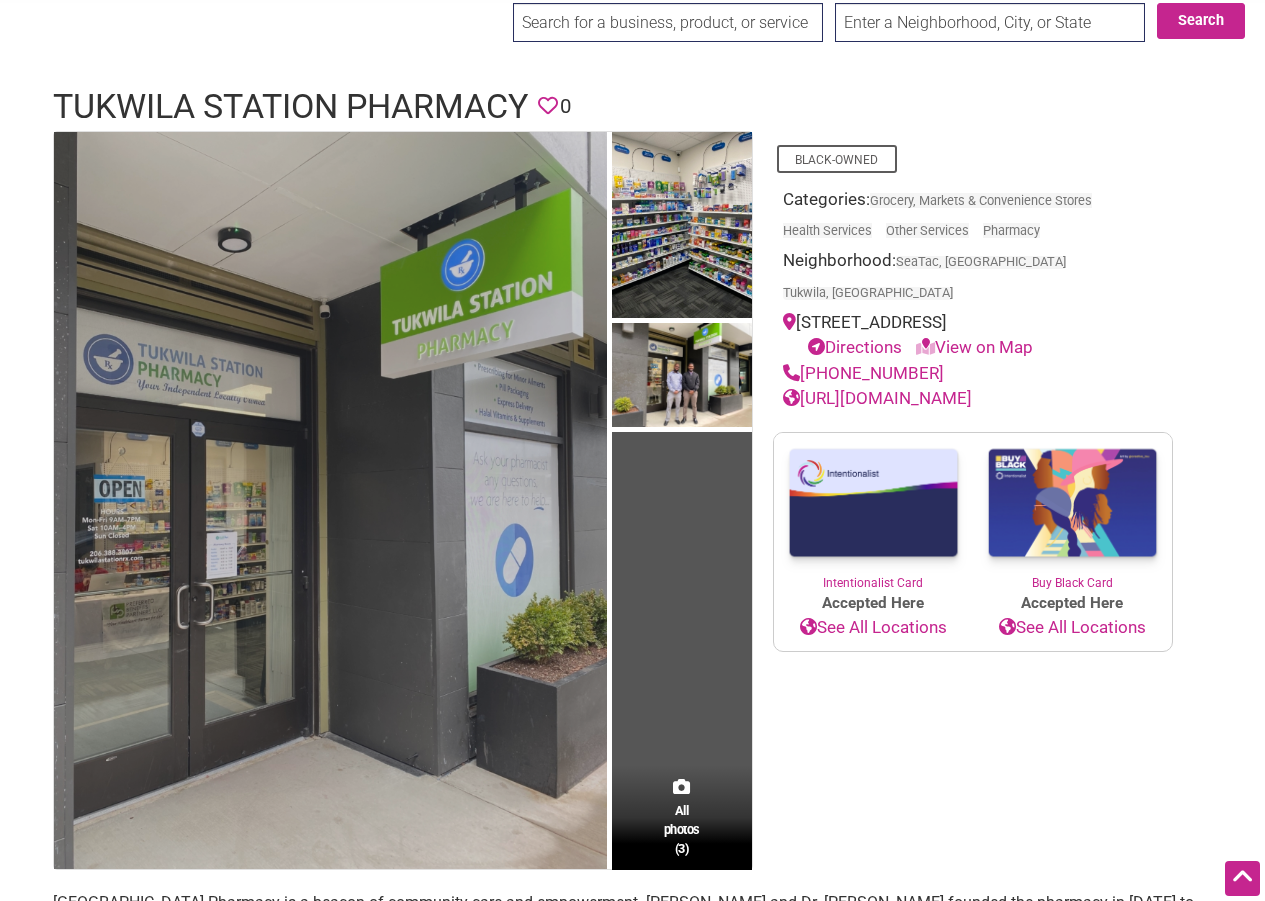 scroll, scrollTop: 0, scrollLeft: 0, axis: both 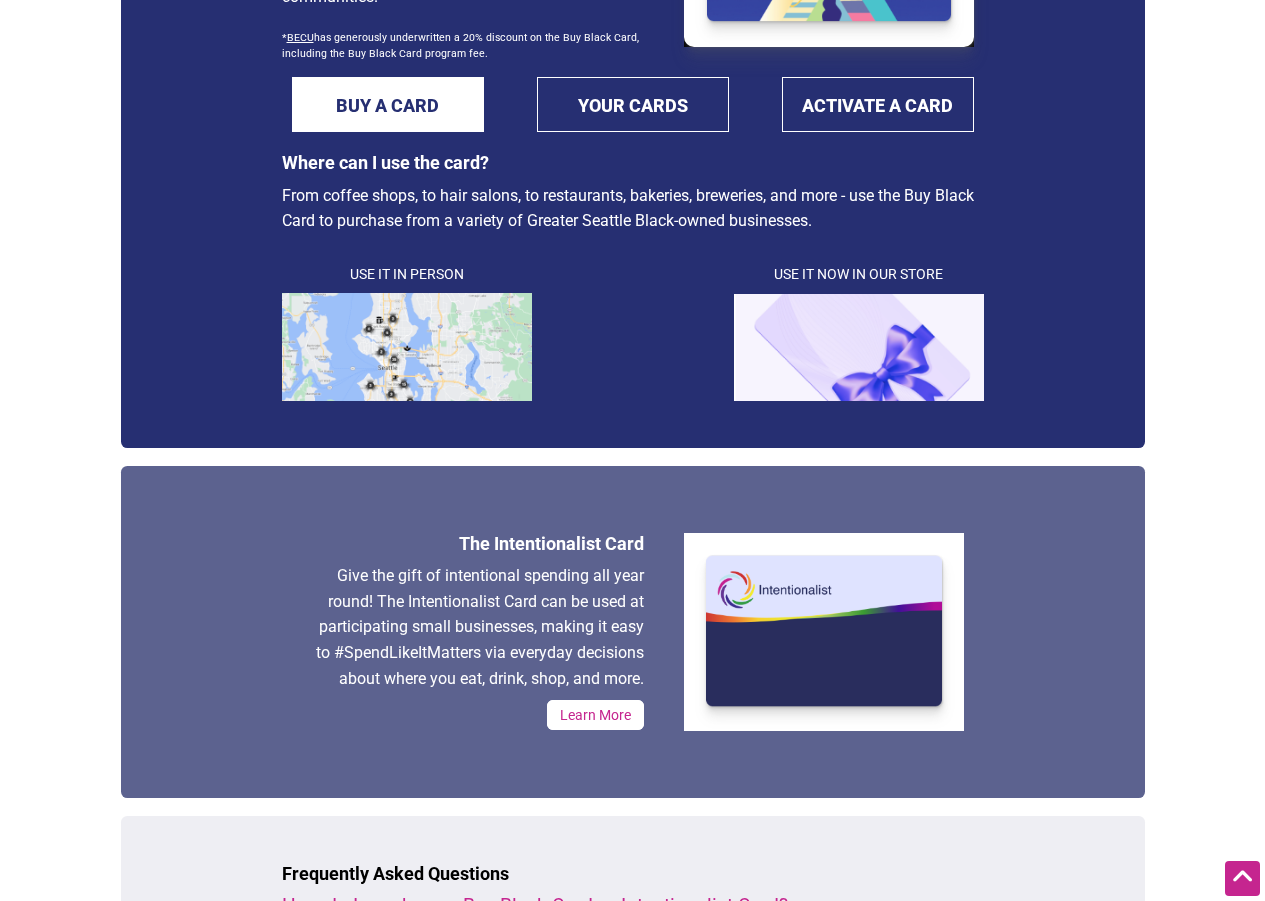 click at bounding box center (859, 347) 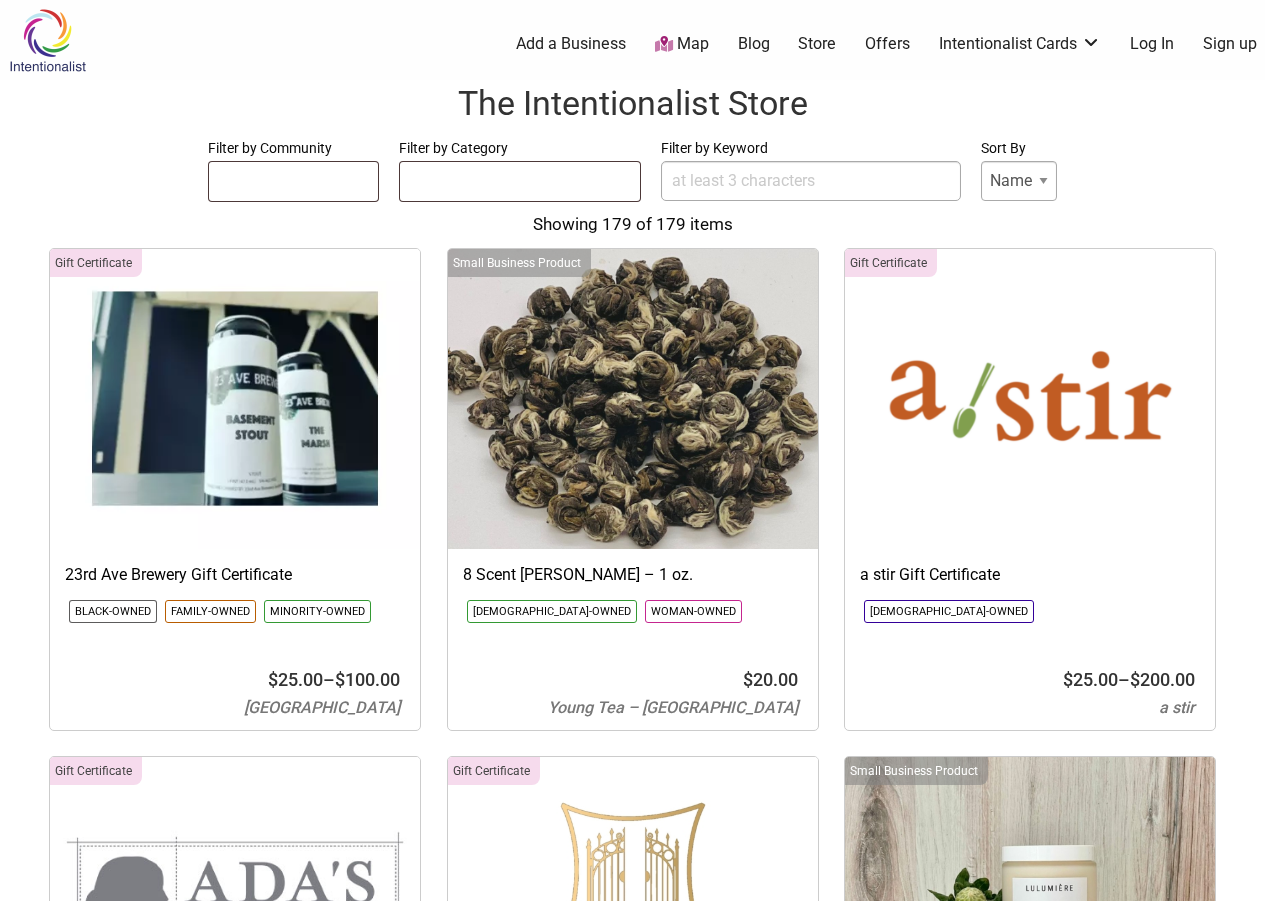 select 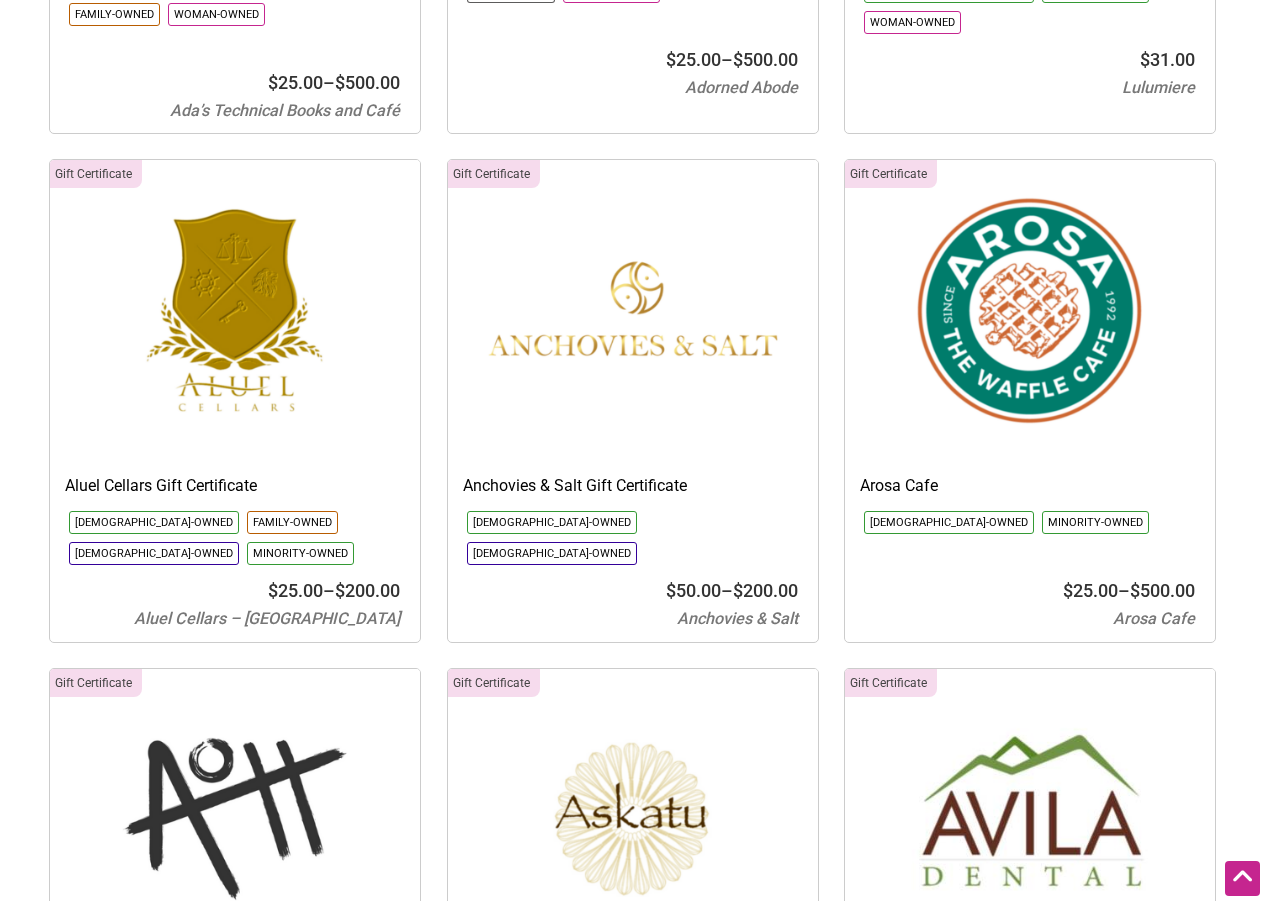 scroll, scrollTop: 1100, scrollLeft: 0, axis: vertical 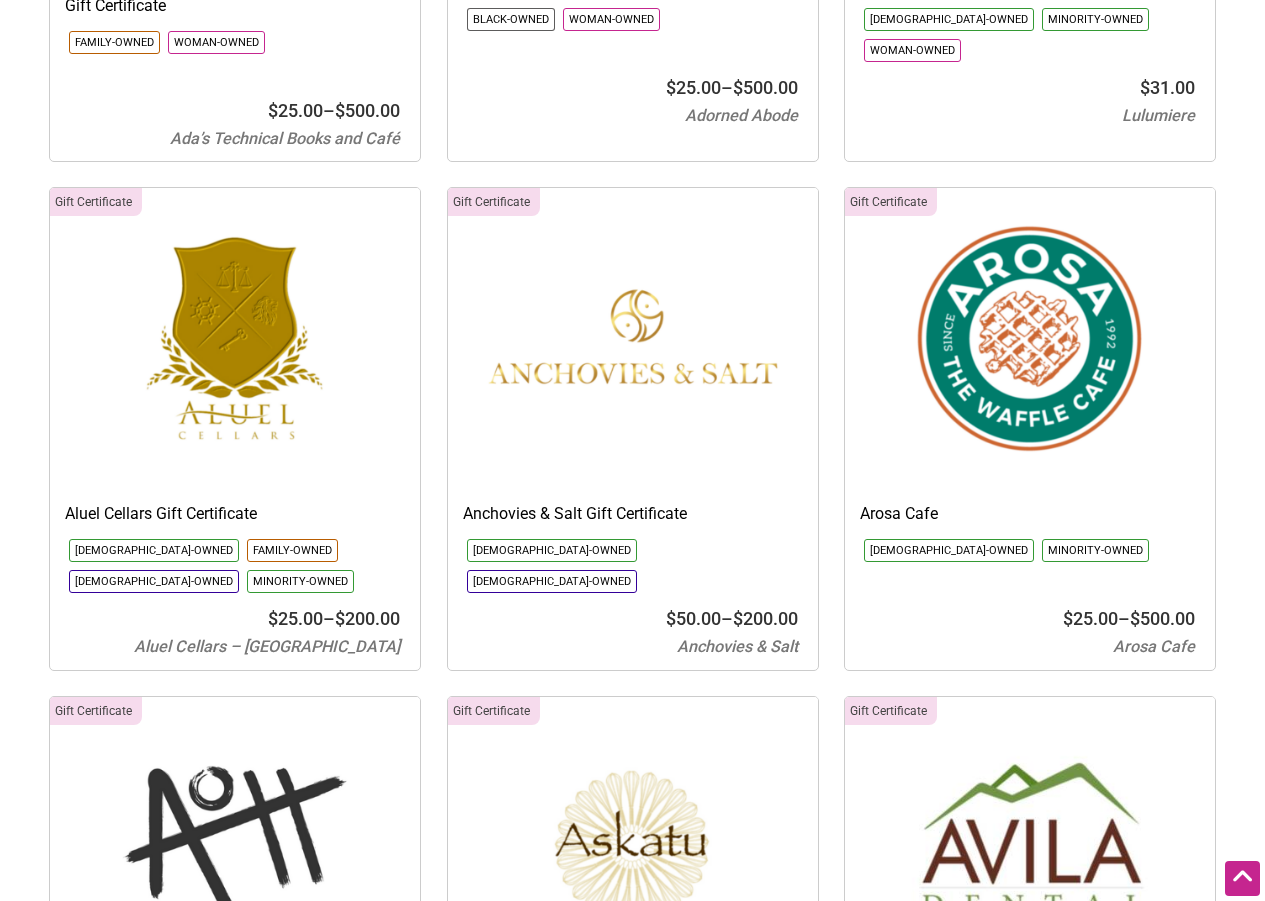 click at bounding box center (1030, 338) 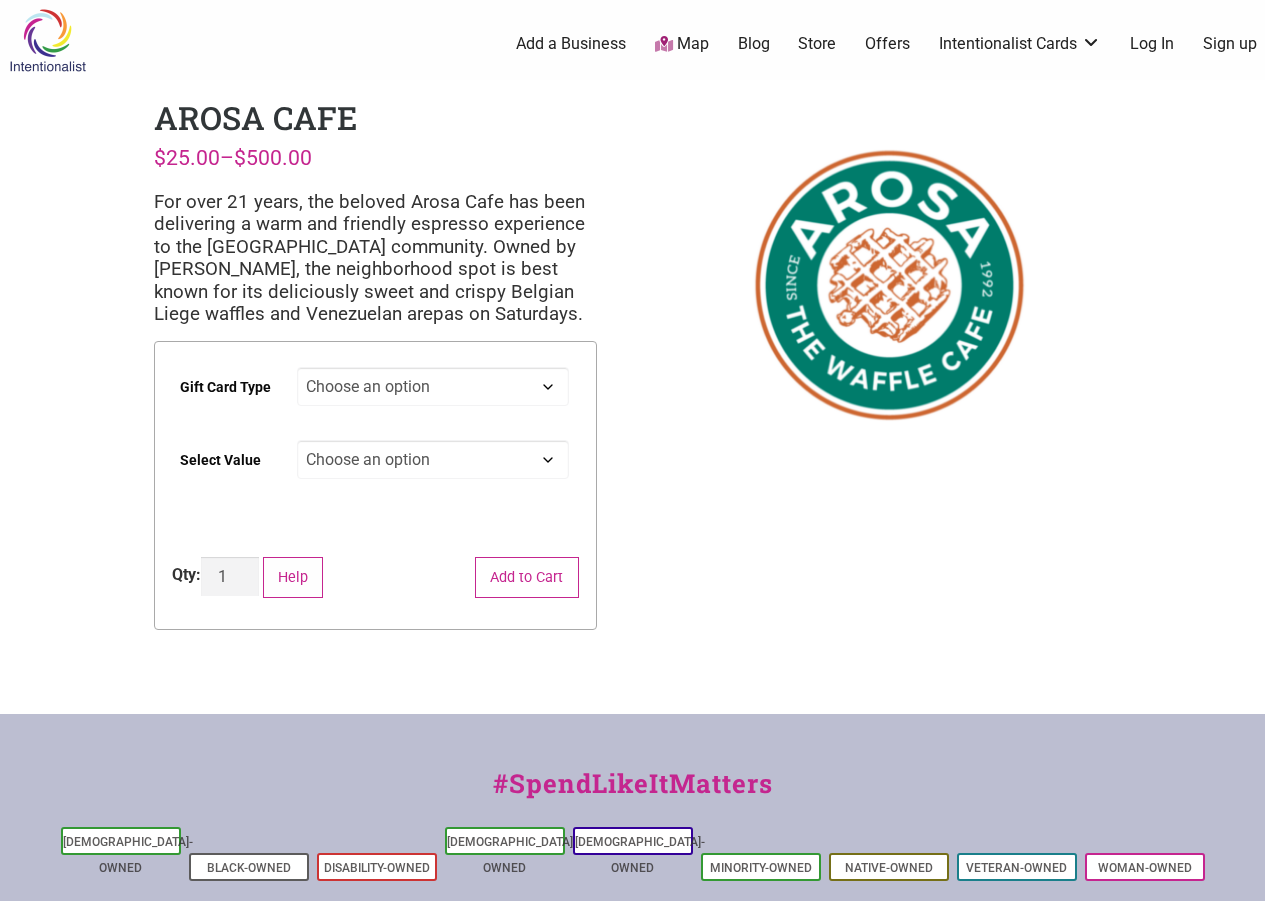 scroll, scrollTop: 0, scrollLeft: 0, axis: both 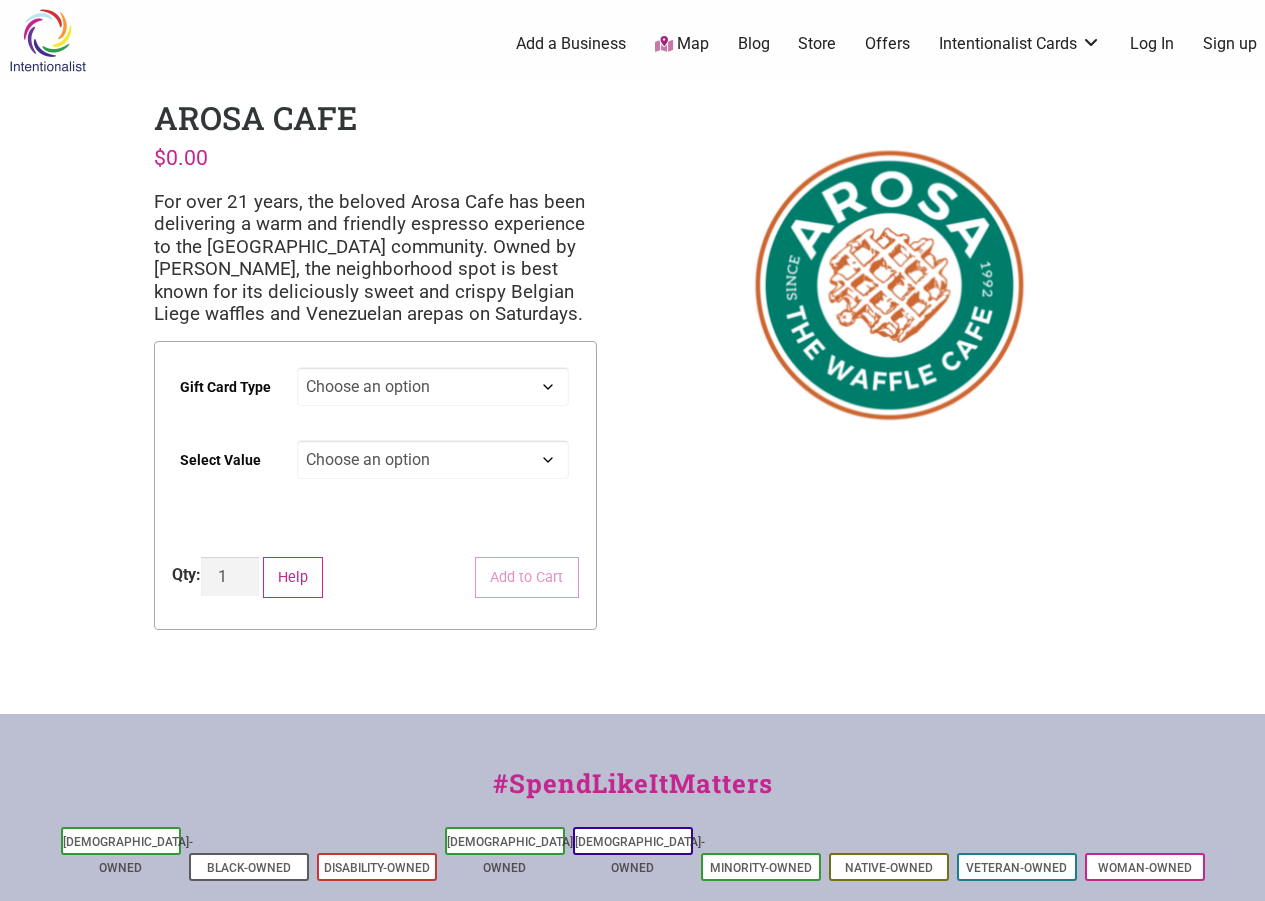 click on "Choose an option Digital Physical" 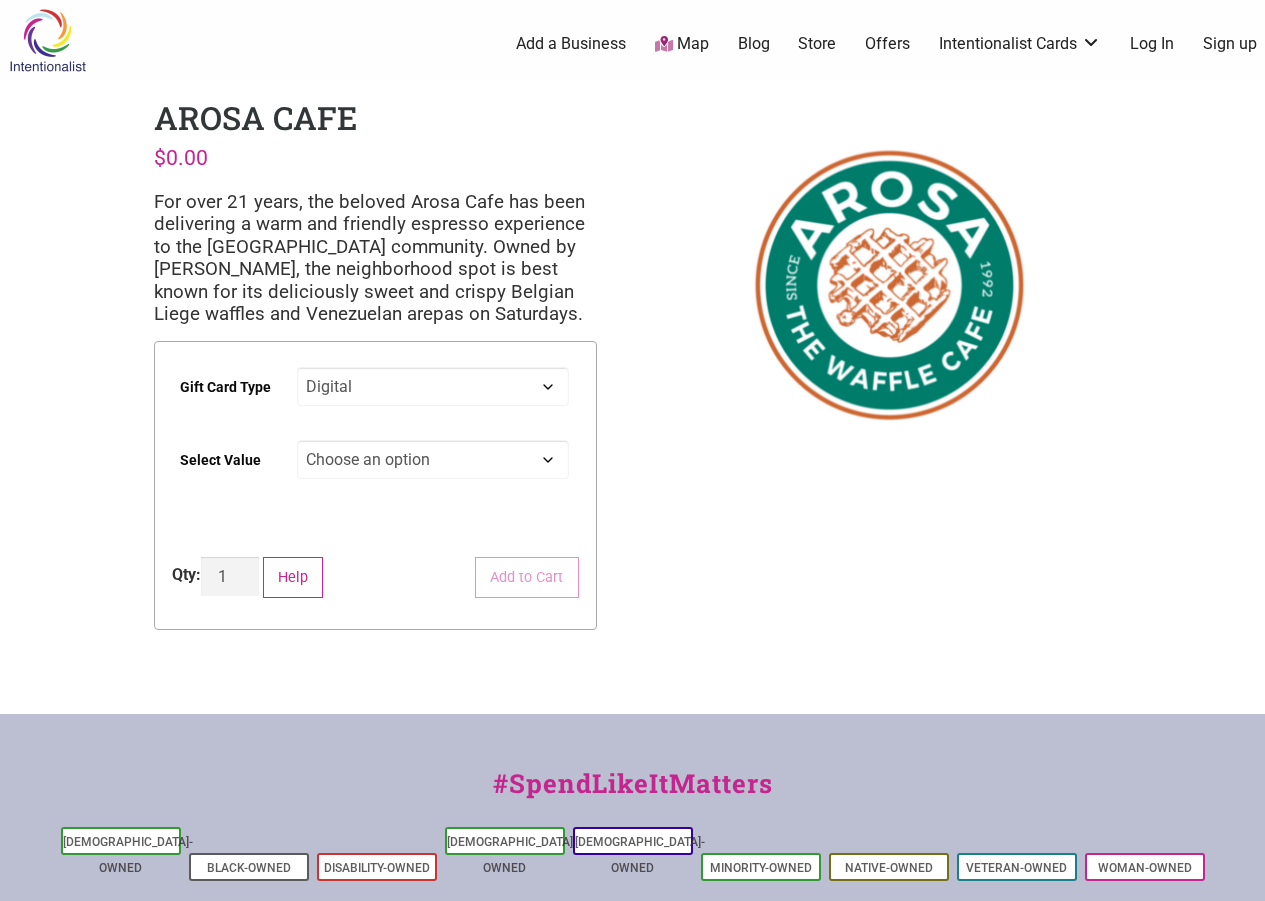 click on "Choose an option Digital Physical" 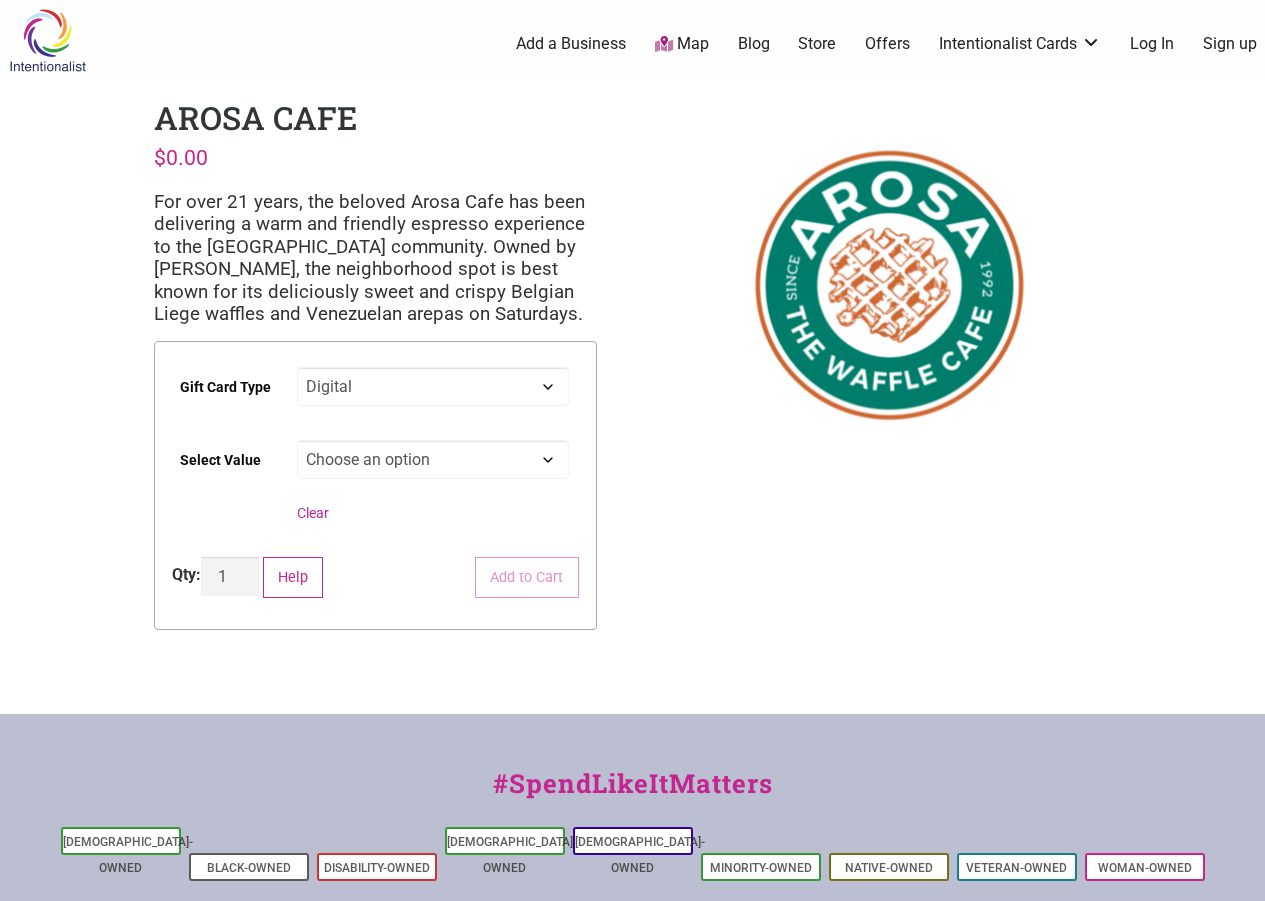 click on "Choose an option $25 $50 $100 $200 $500" 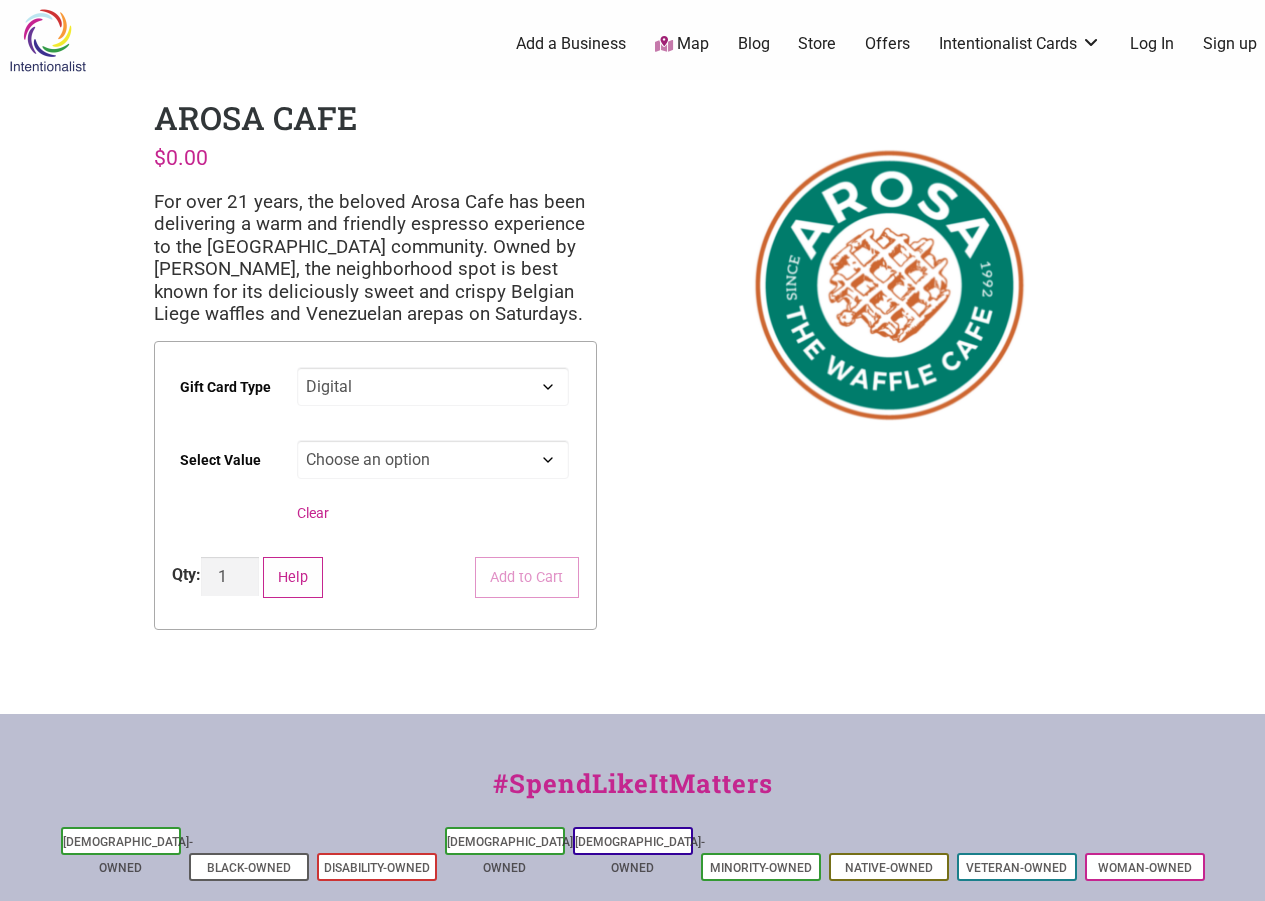 select on "$500" 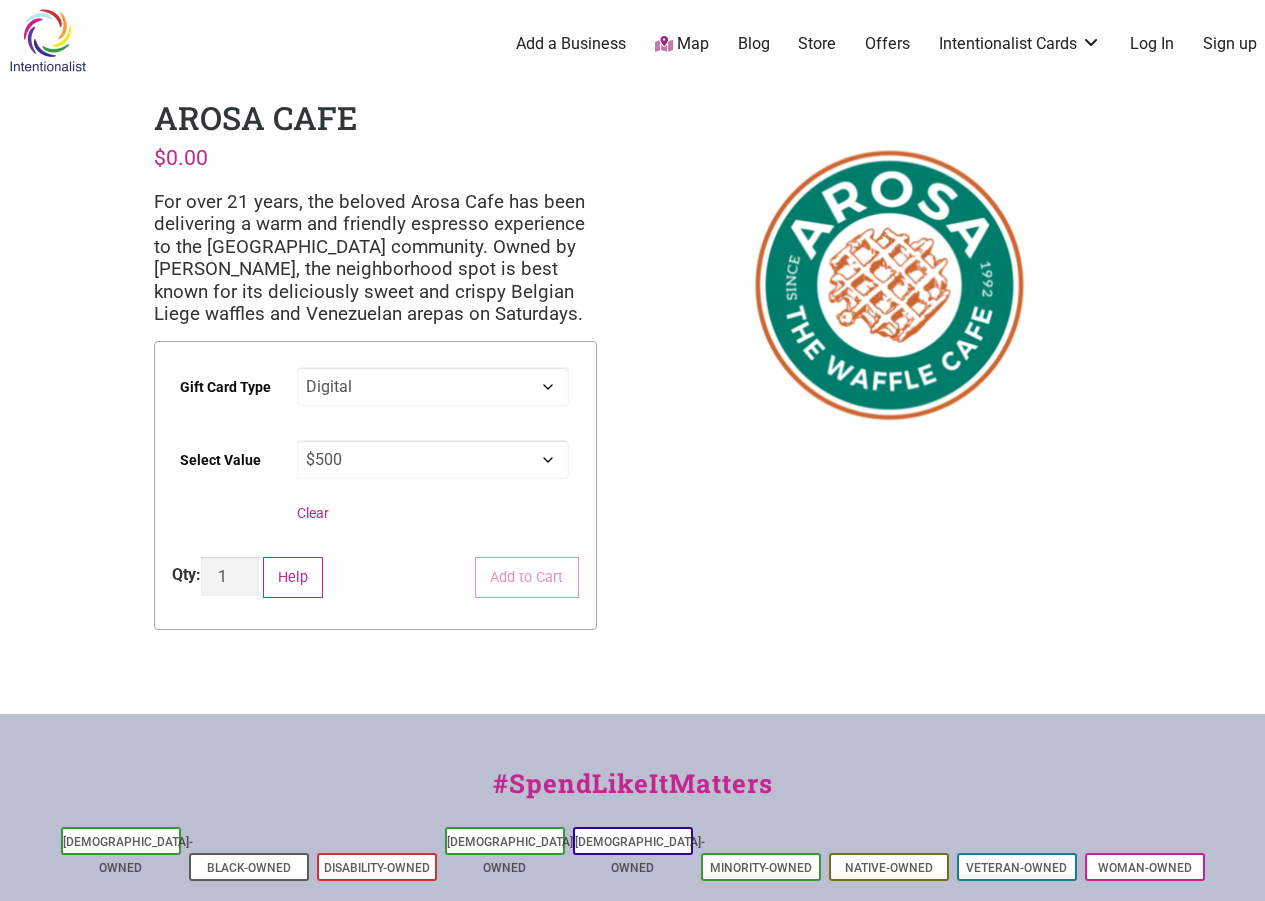 click on "Choose an option $25 $50 $100 $200 $500" 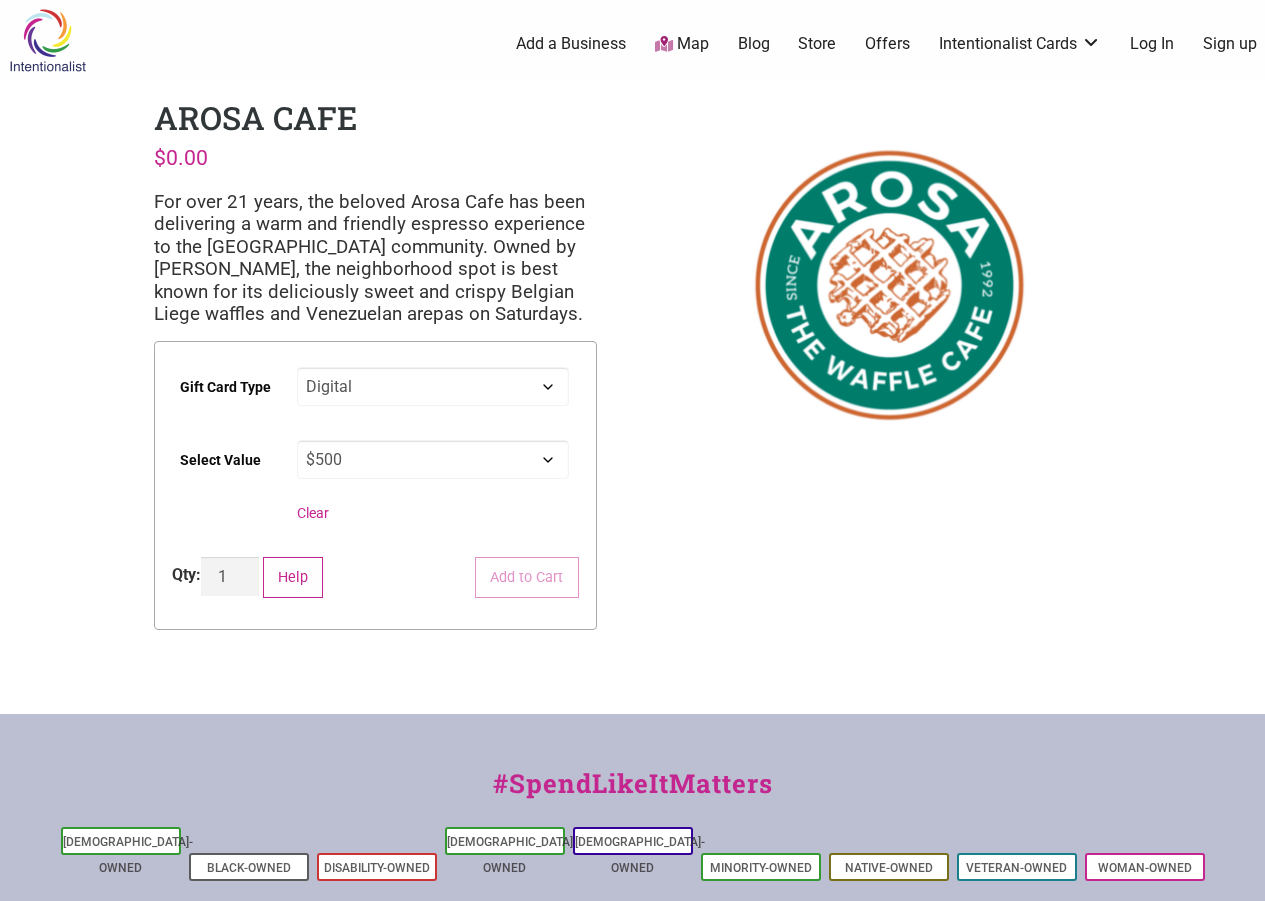 select on "Digital" 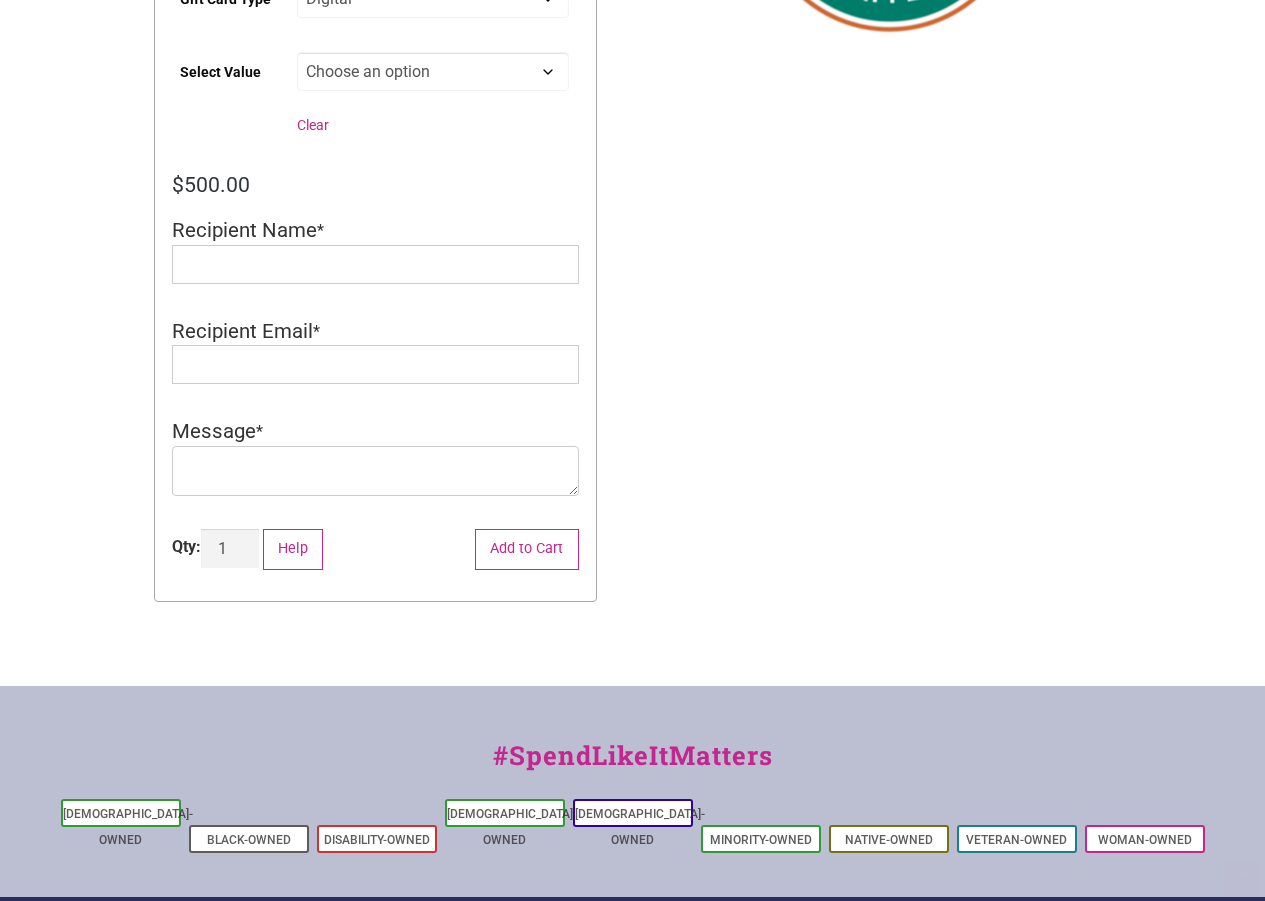 scroll, scrollTop: 400, scrollLeft: 0, axis: vertical 